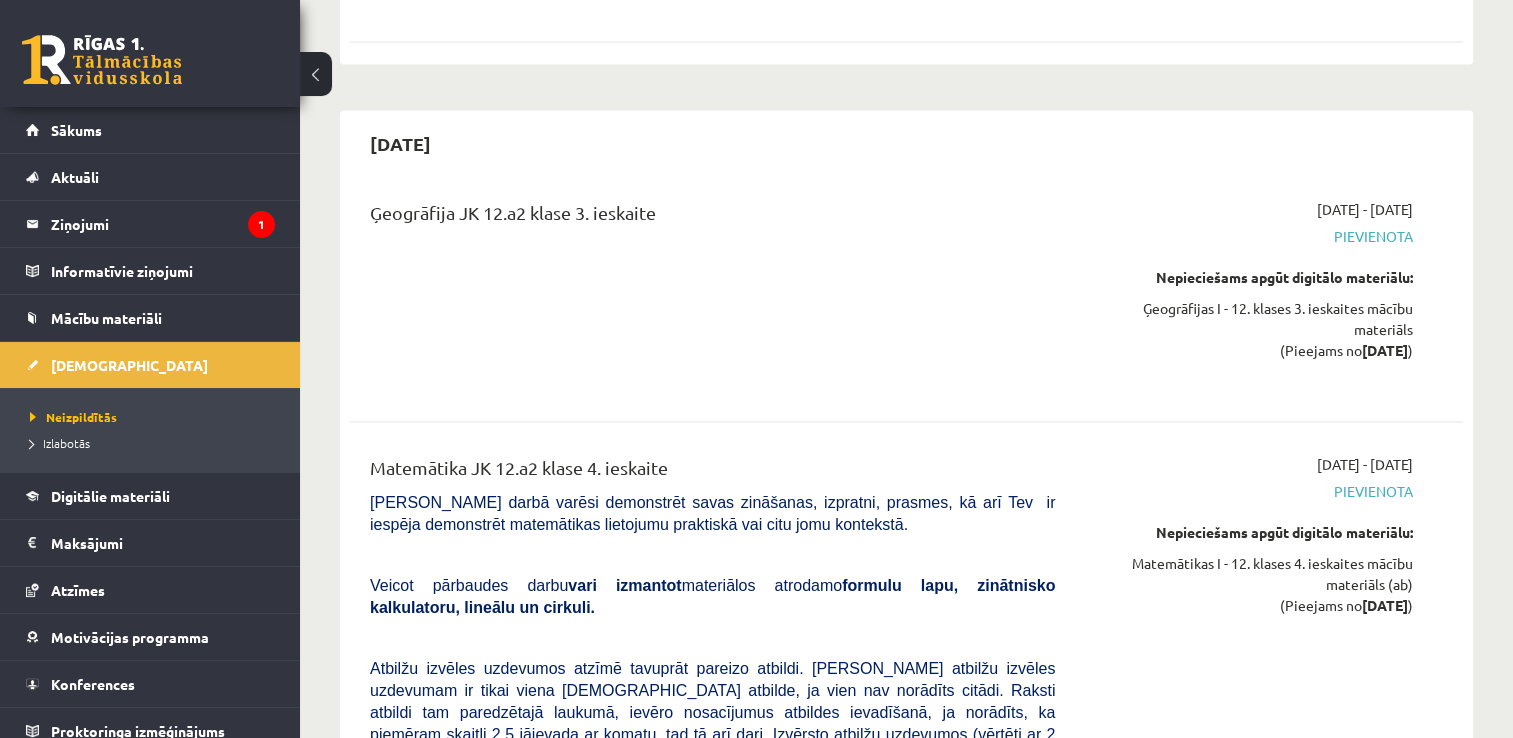 scroll, scrollTop: 10592, scrollLeft: 0, axis: vertical 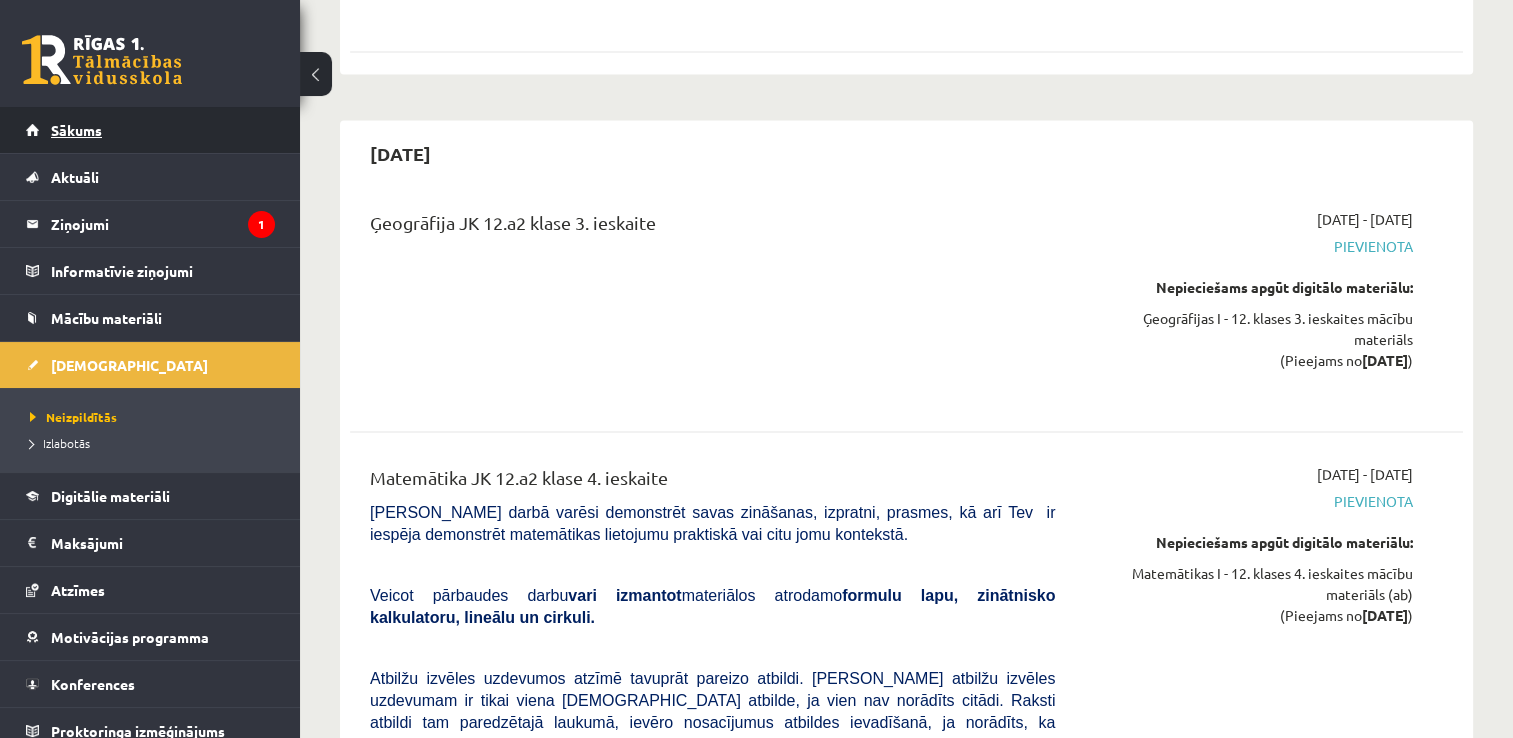 click on "Sākums" at bounding box center (150, 130) 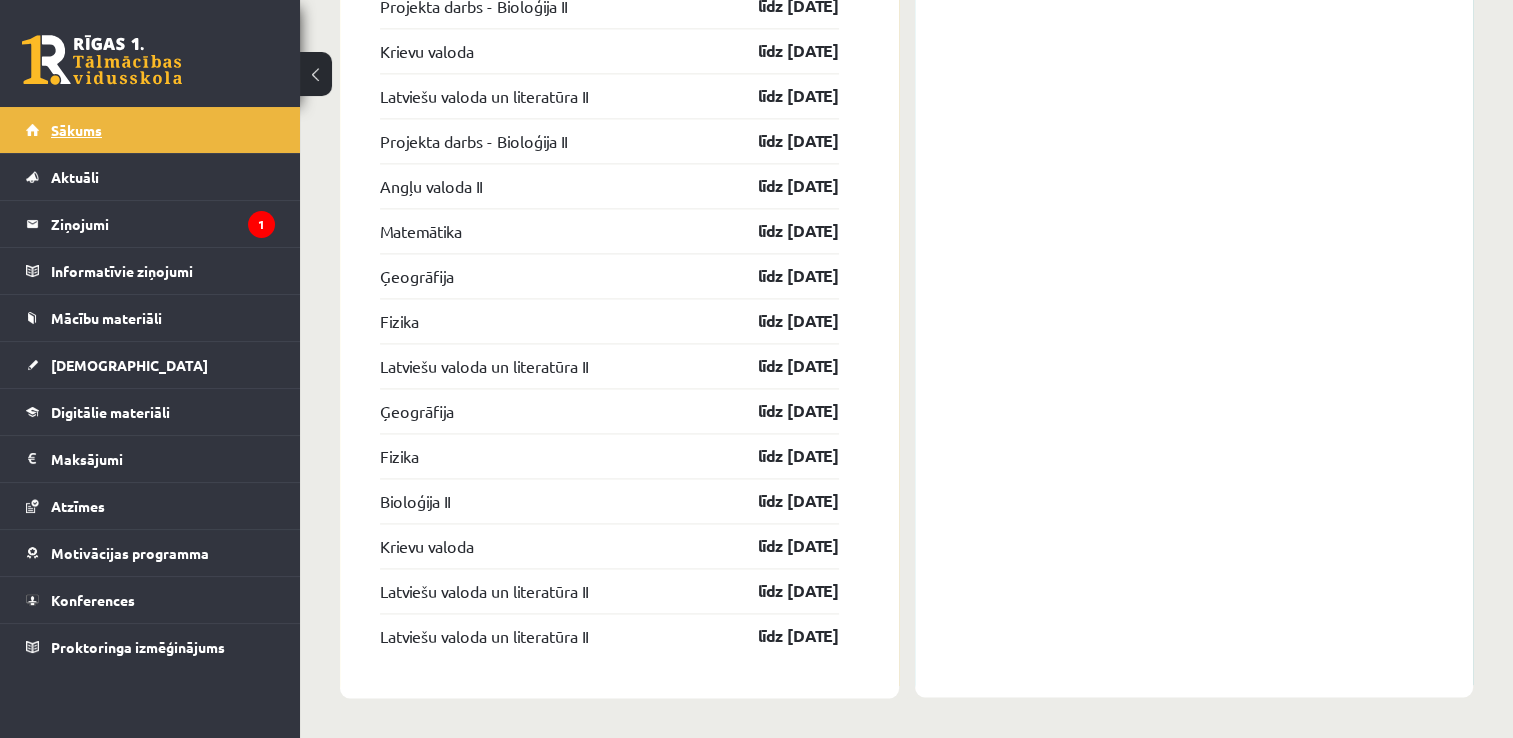 scroll, scrollTop: 2760, scrollLeft: 0, axis: vertical 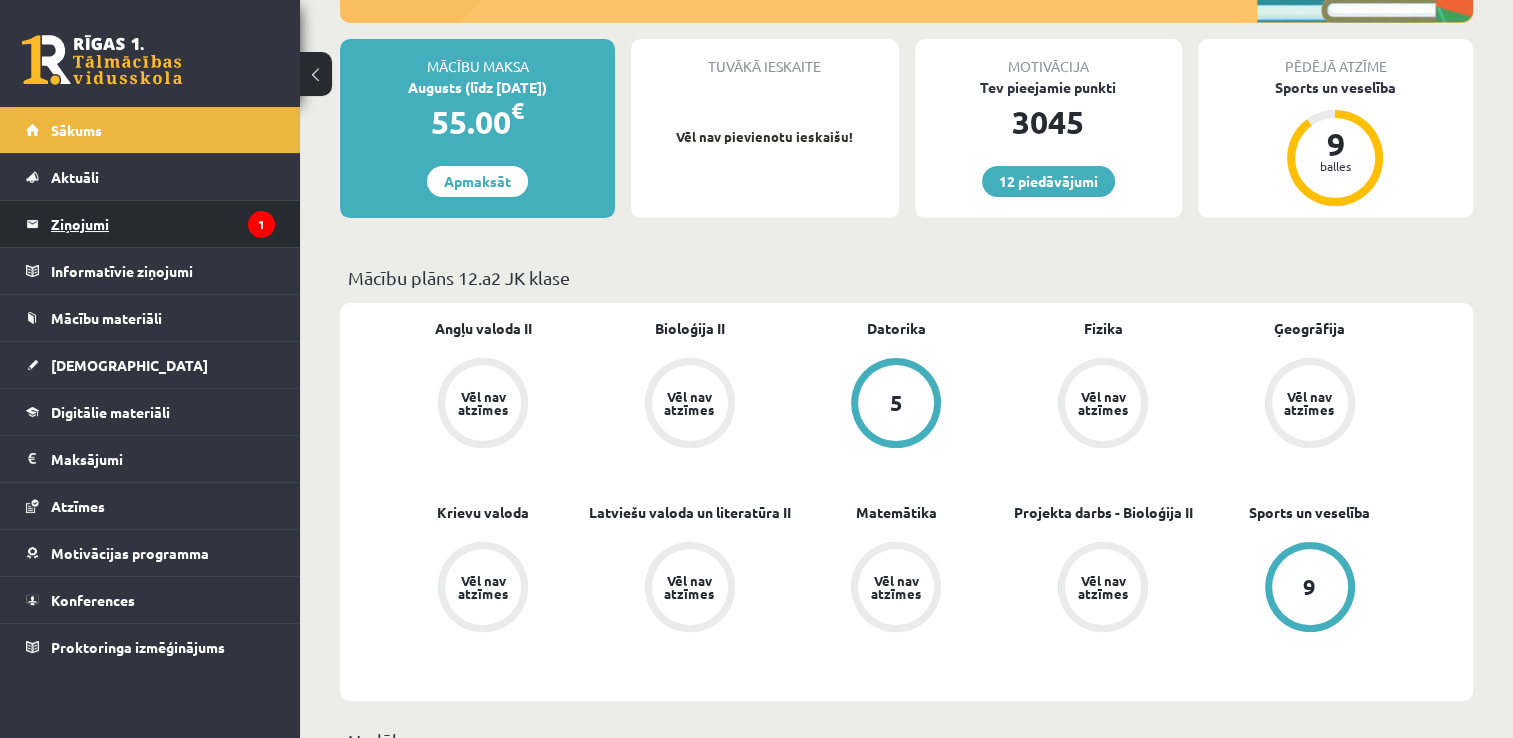 click on "Ziņojumi
1" at bounding box center (163, 224) 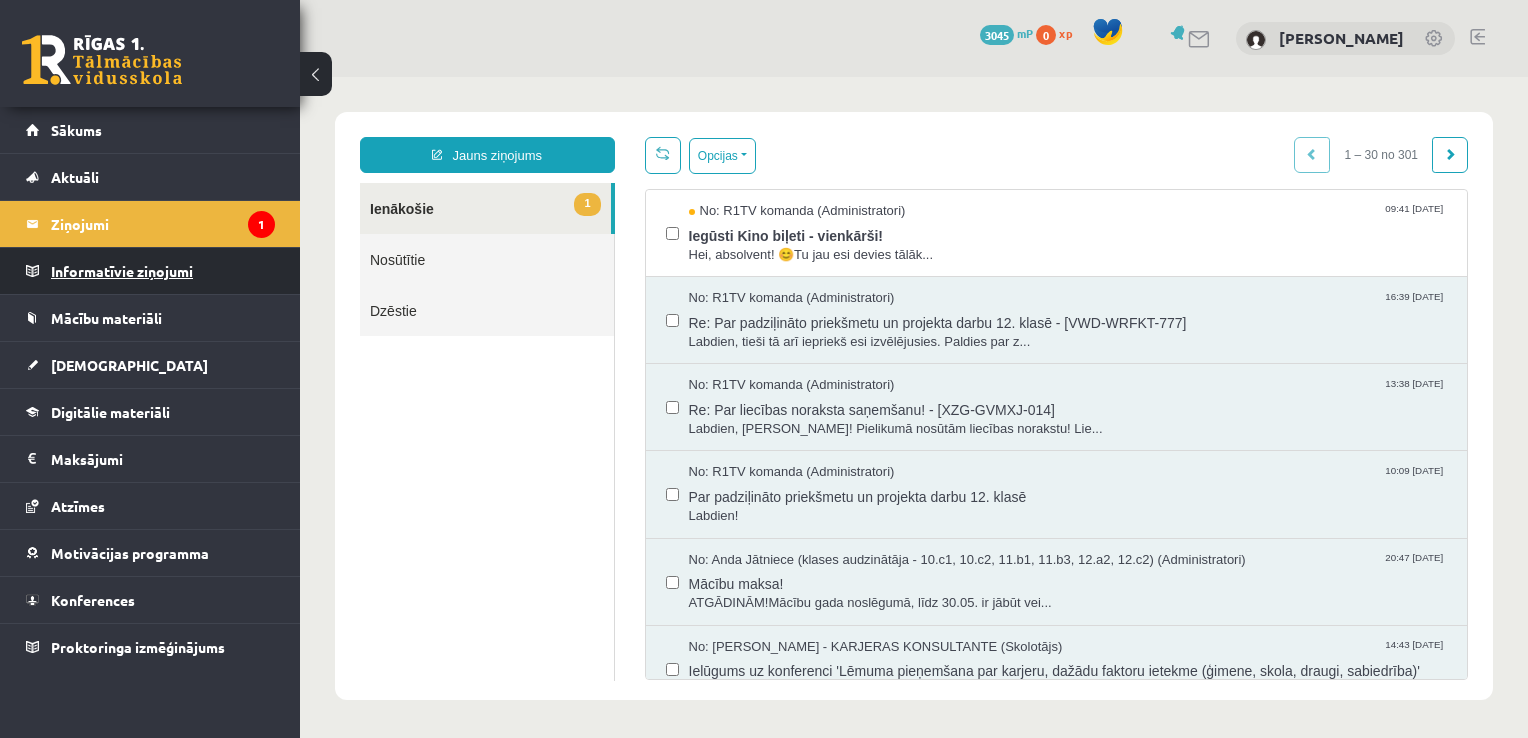 scroll, scrollTop: 0, scrollLeft: 0, axis: both 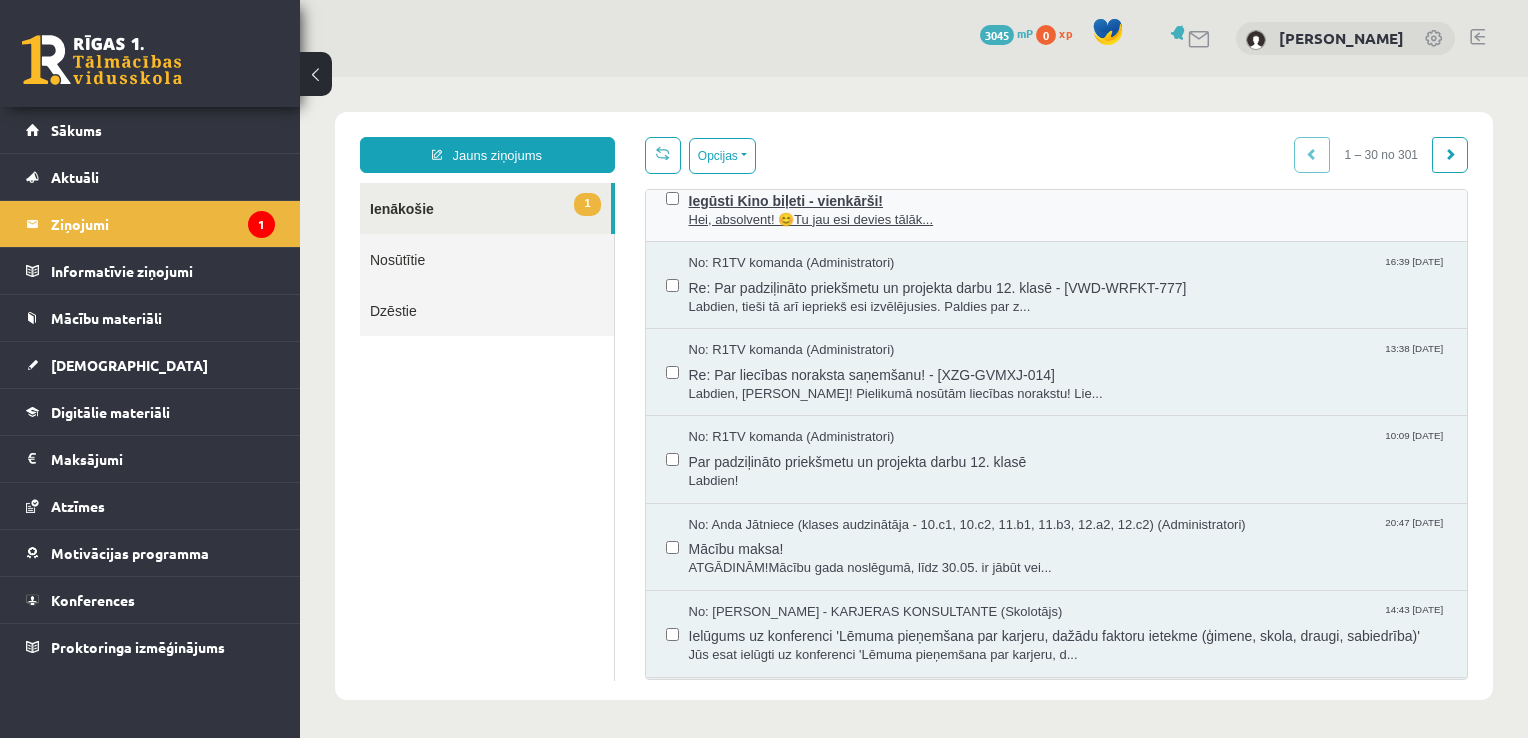 click on "Hei, absolvent! 😊Tu jau esi devies tālāk..." at bounding box center [1068, 220] 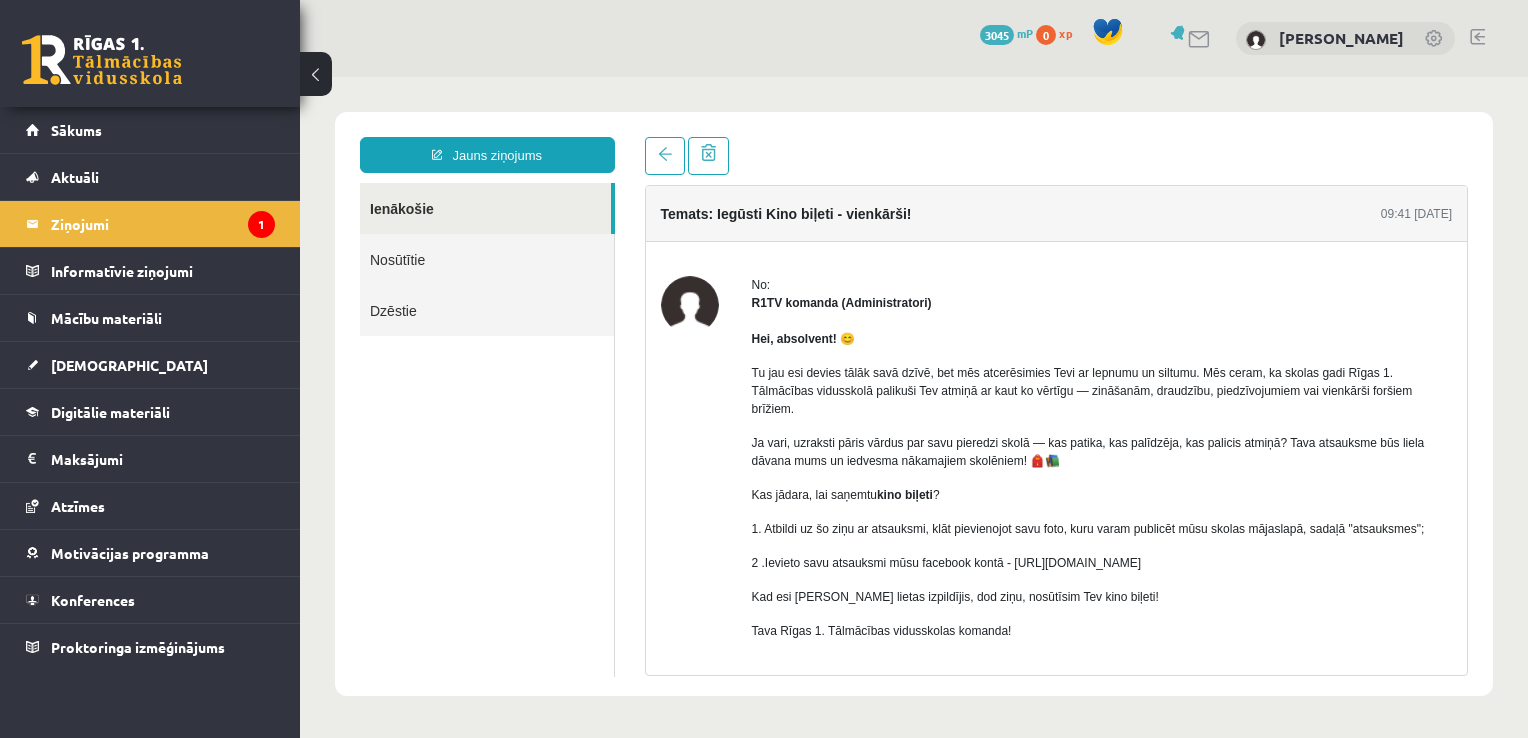 scroll, scrollTop: 0, scrollLeft: 0, axis: both 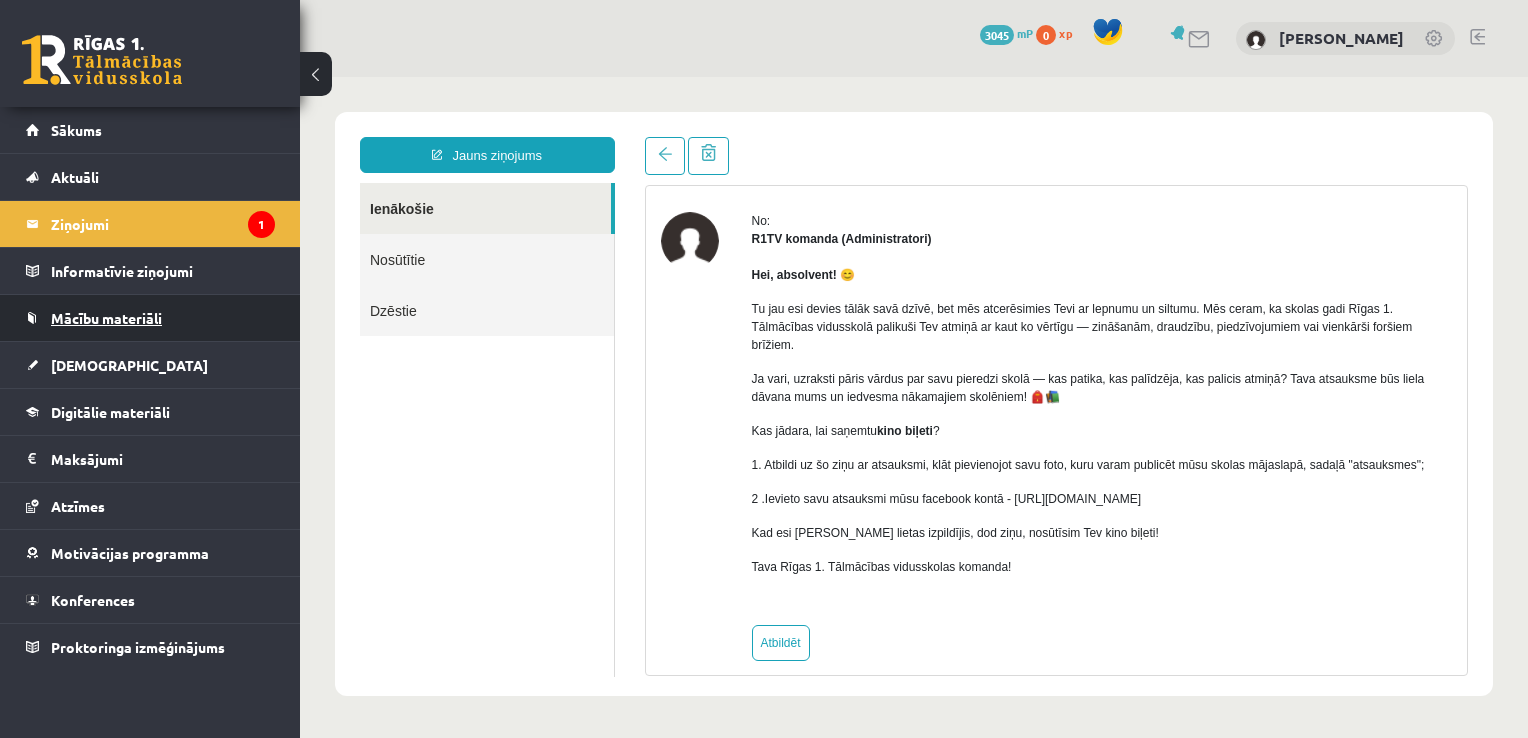 click on "Mācību materiāli" at bounding box center (150, 318) 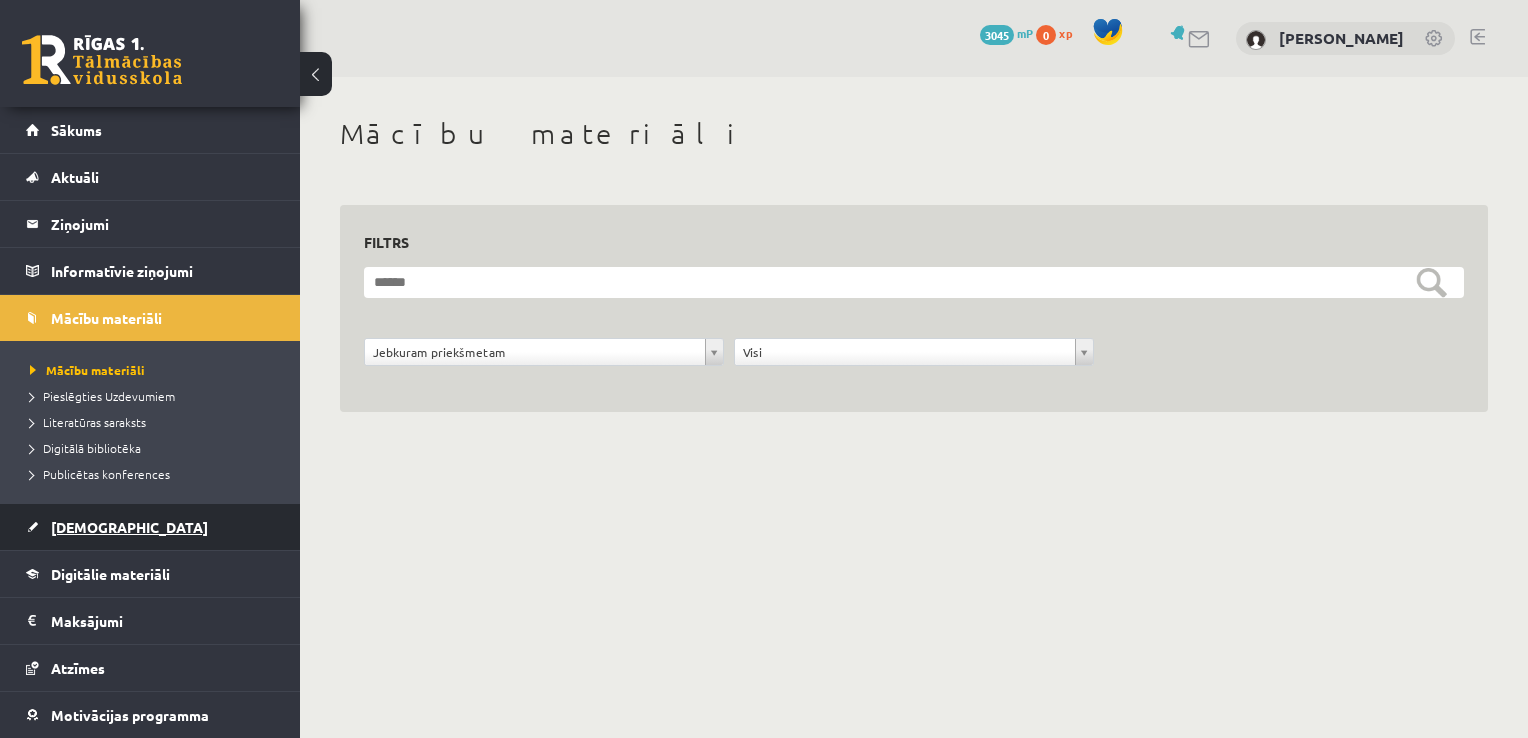 click on "[DEMOGRAPHIC_DATA]" at bounding box center [150, 527] 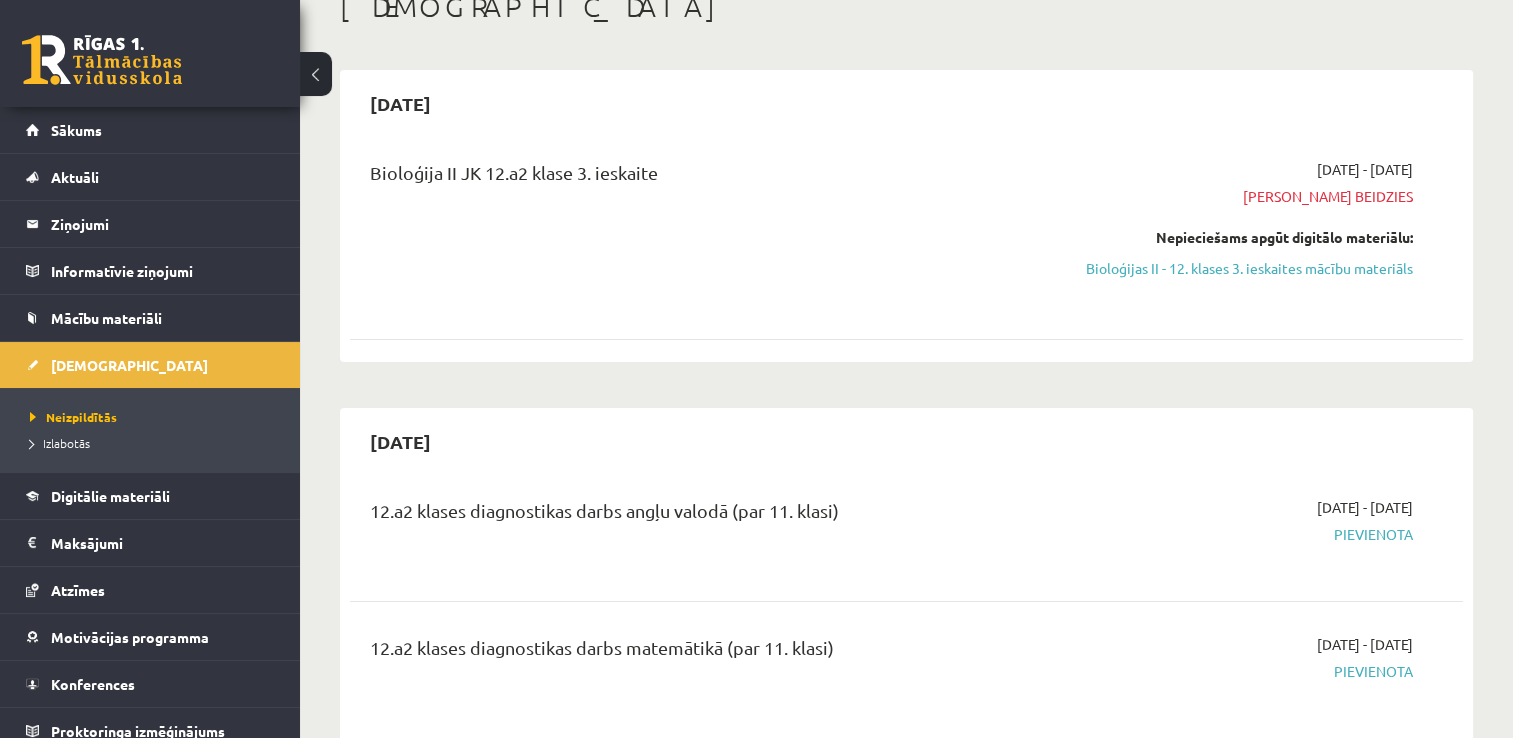 scroll, scrollTop: 0, scrollLeft: 0, axis: both 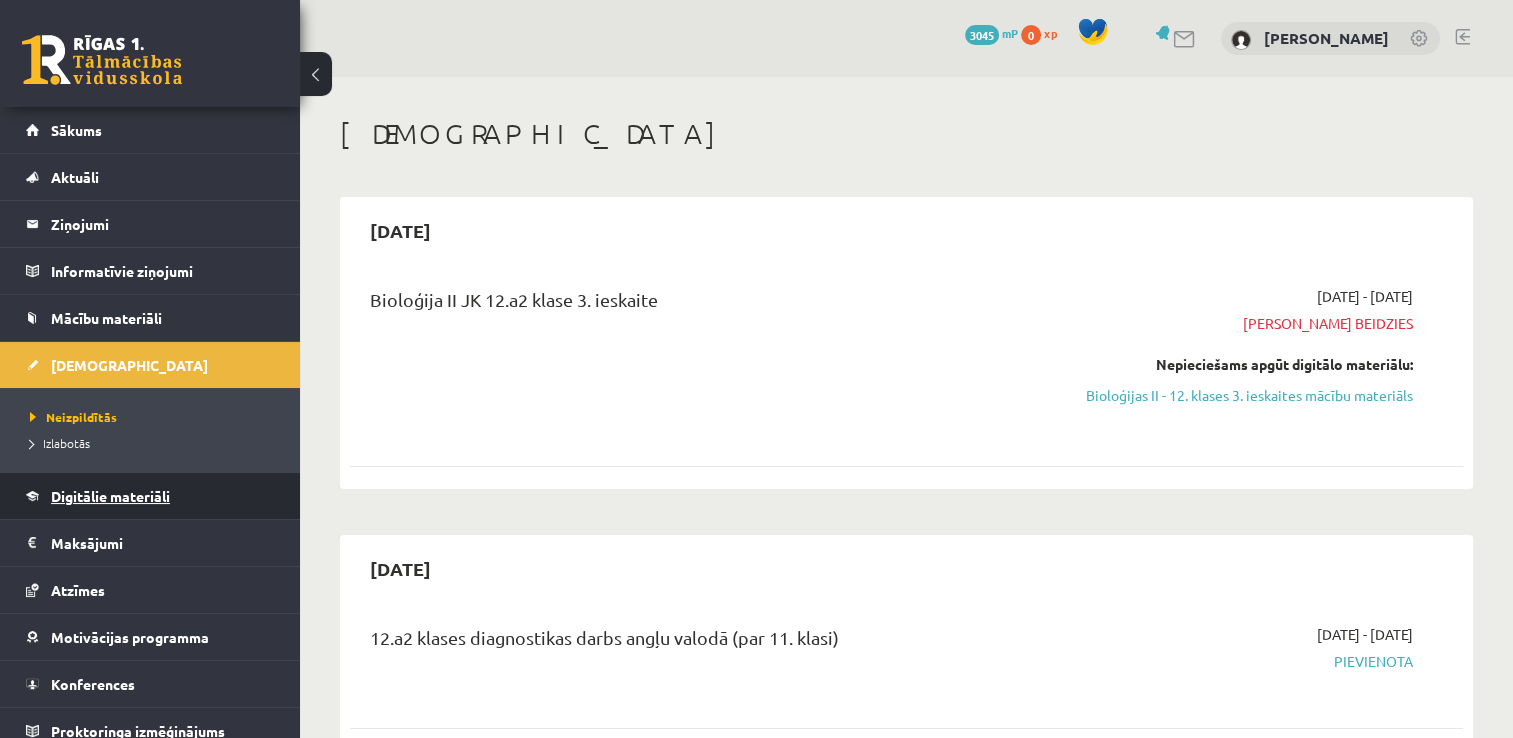 click on "Digitālie materiāli" at bounding box center [150, 496] 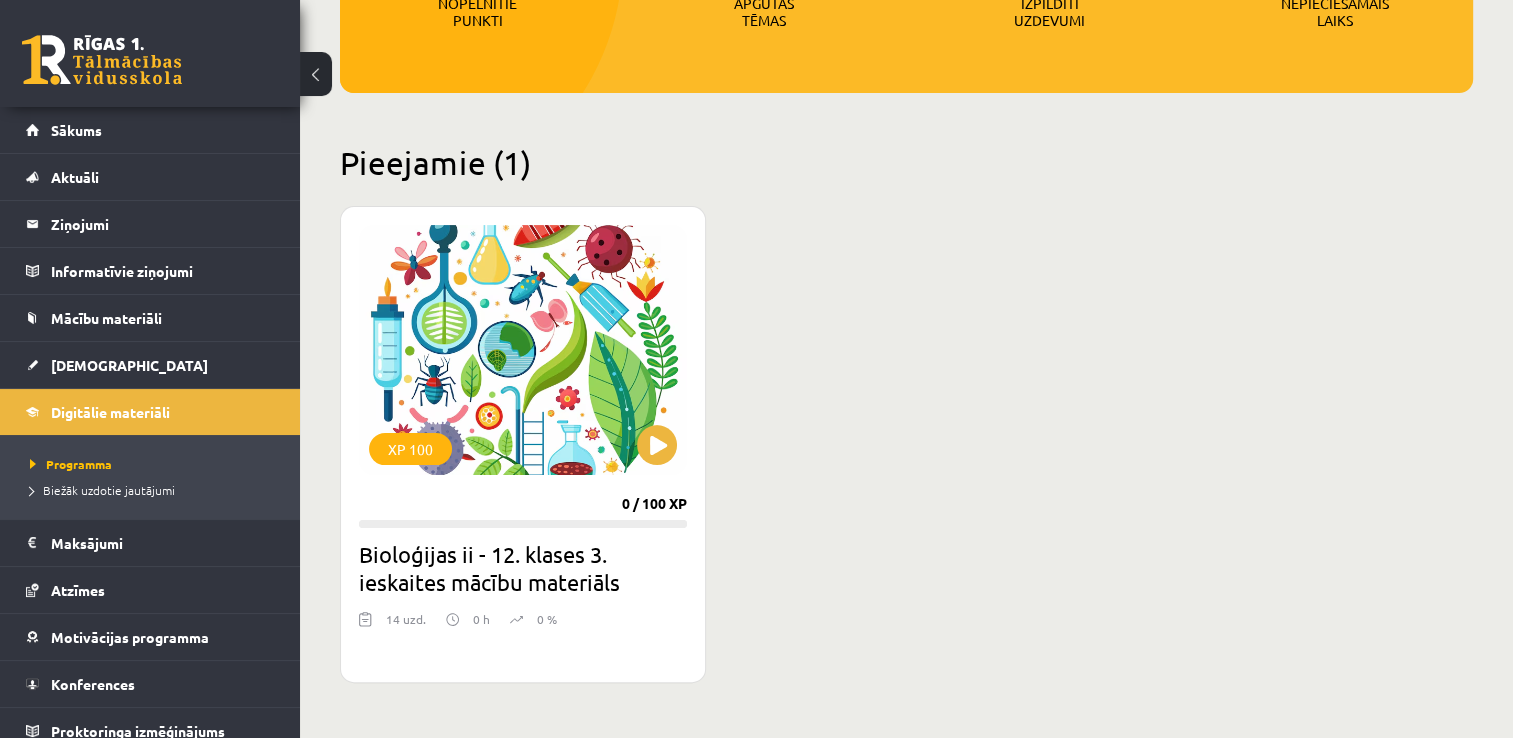 scroll, scrollTop: 461, scrollLeft: 0, axis: vertical 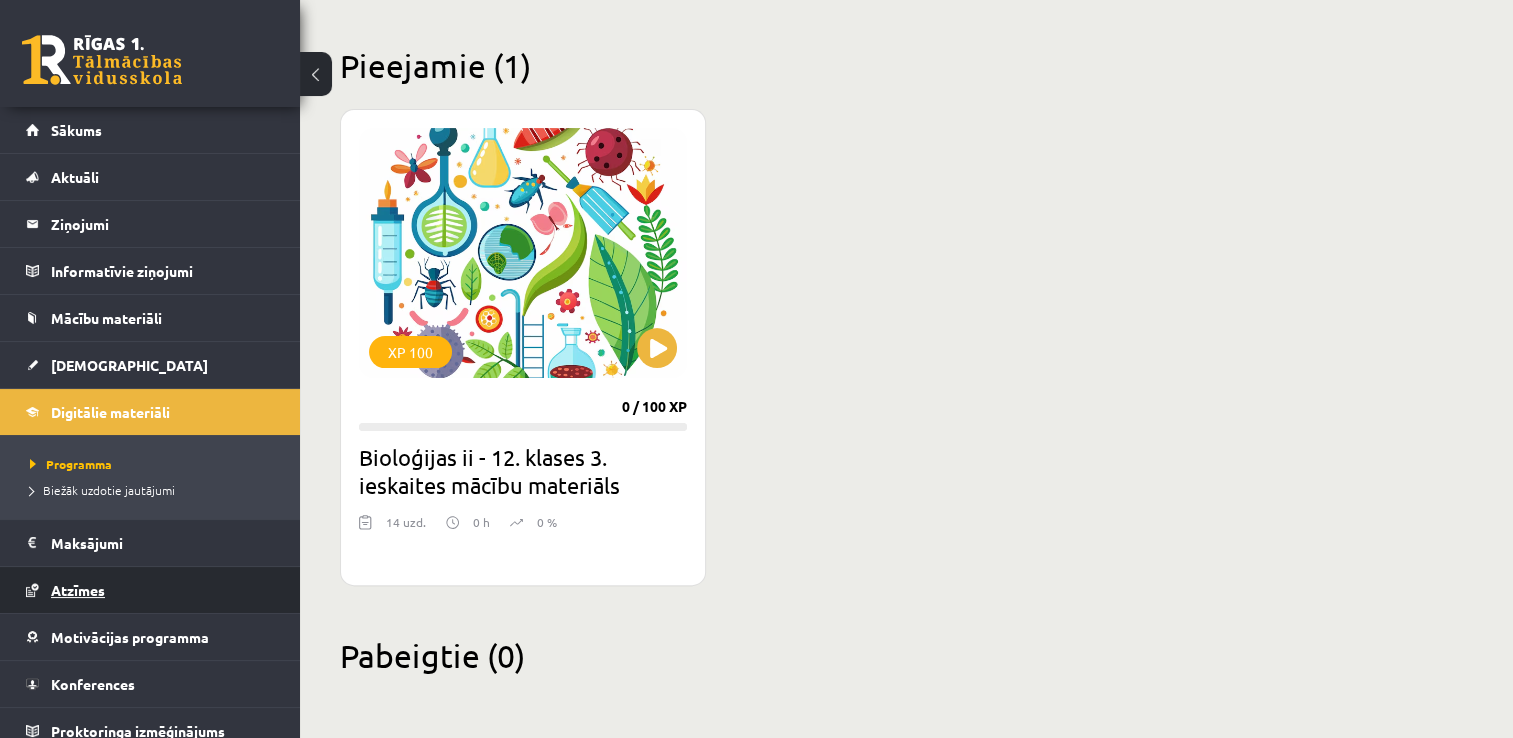 click on "Atzīmes" at bounding box center (150, 590) 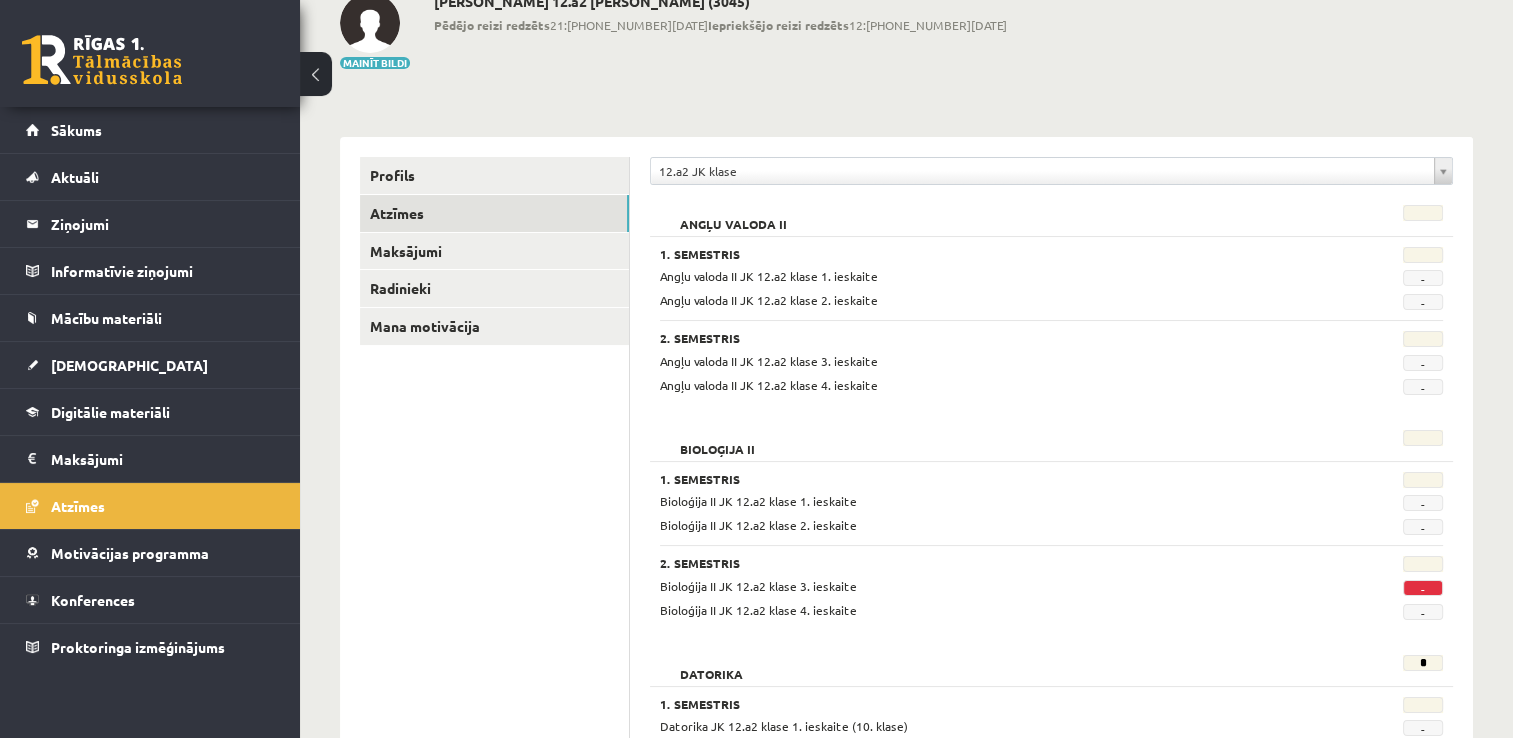 scroll, scrollTop: 112, scrollLeft: 0, axis: vertical 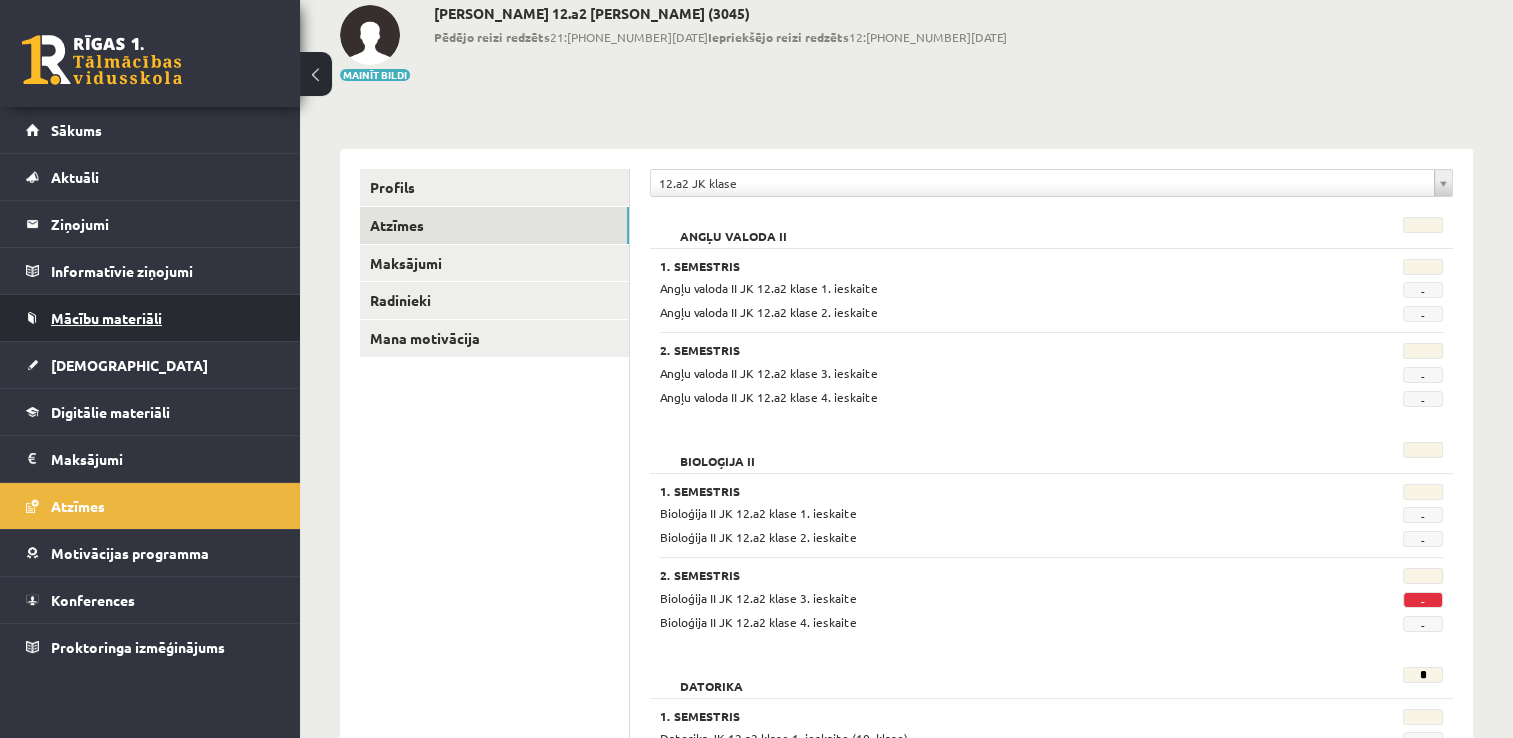 click on "Mācību materiāli" at bounding box center [150, 318] 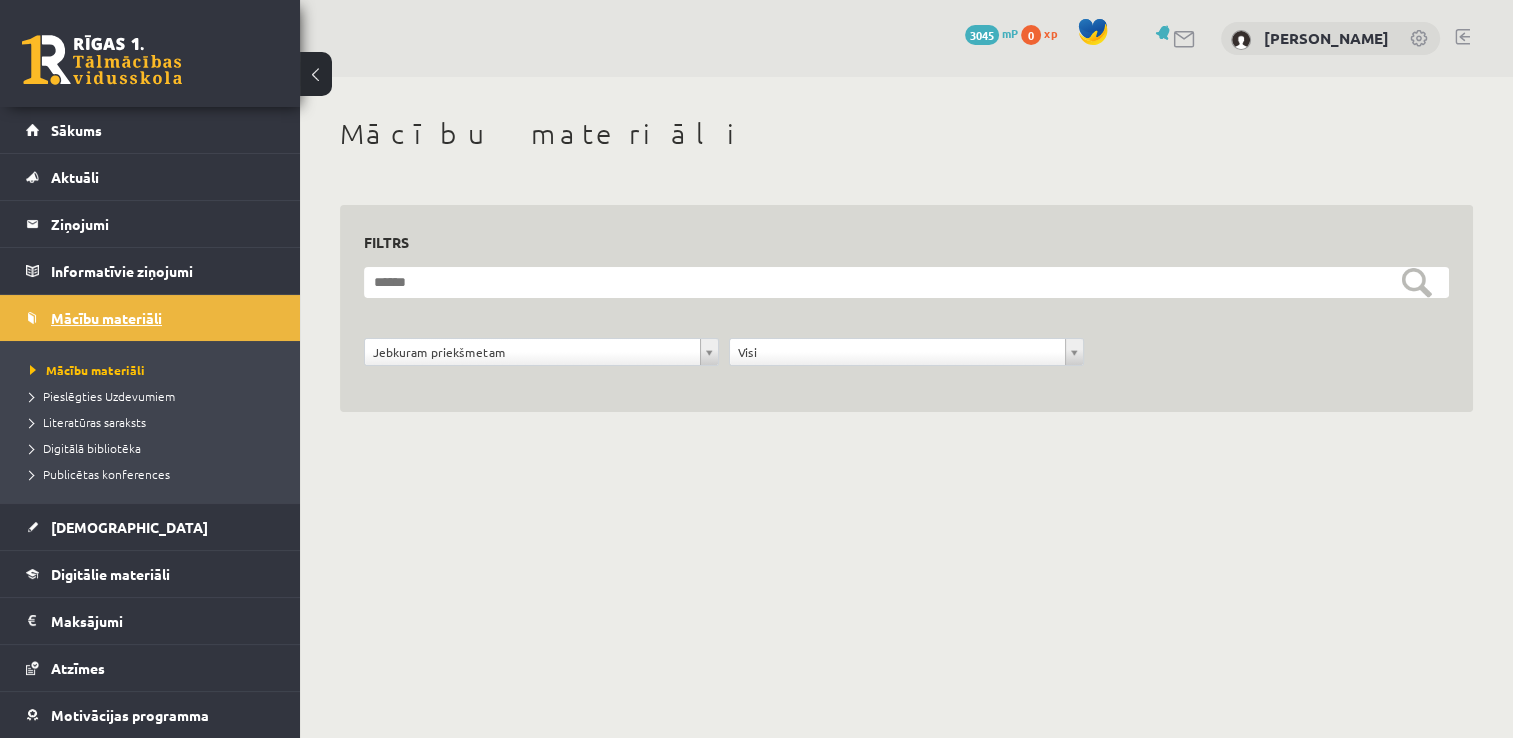 scroll, scrollTop: 0, scrollLeft: 0, axis: both 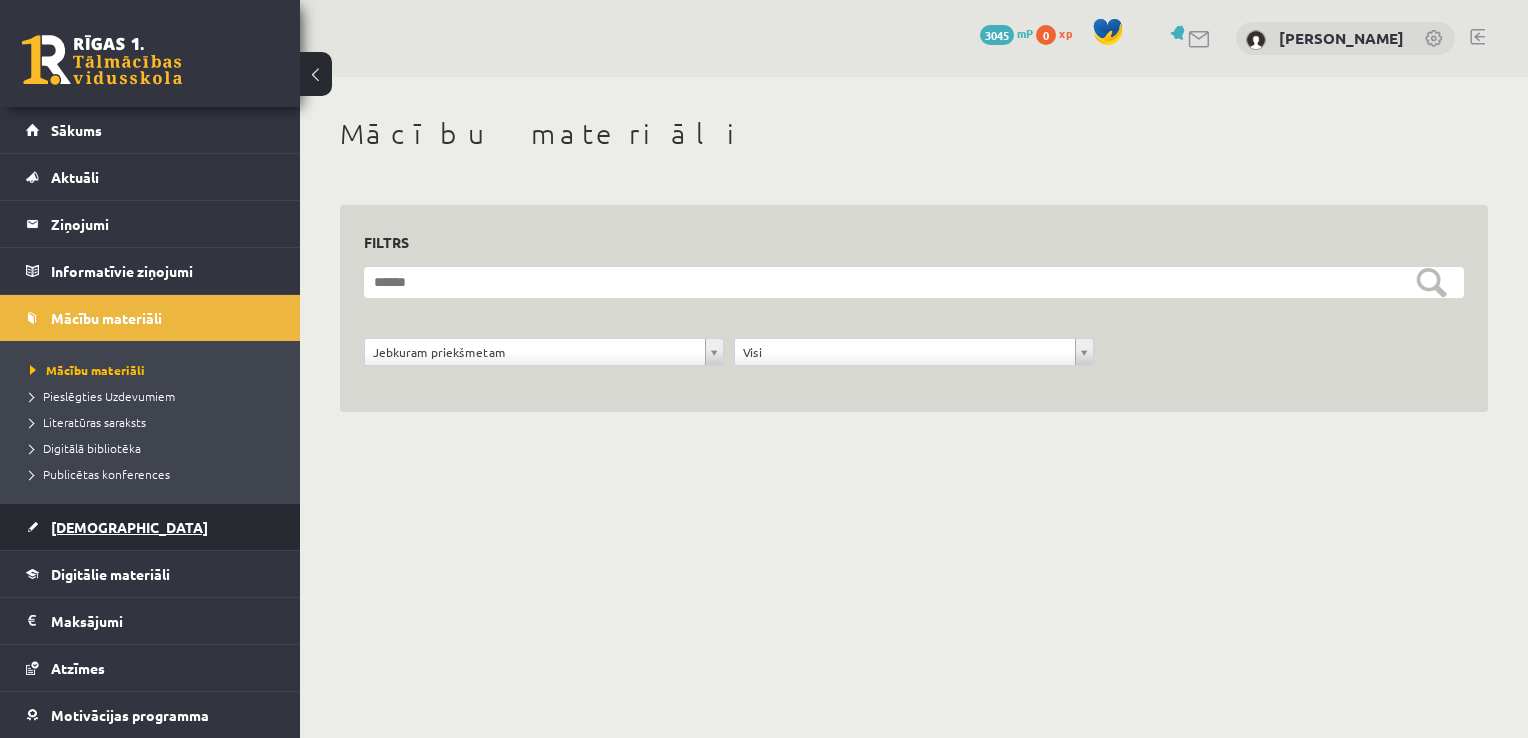 click on "[DEMOGRAPHIC_DATA]" at bounding box center (150, 527) 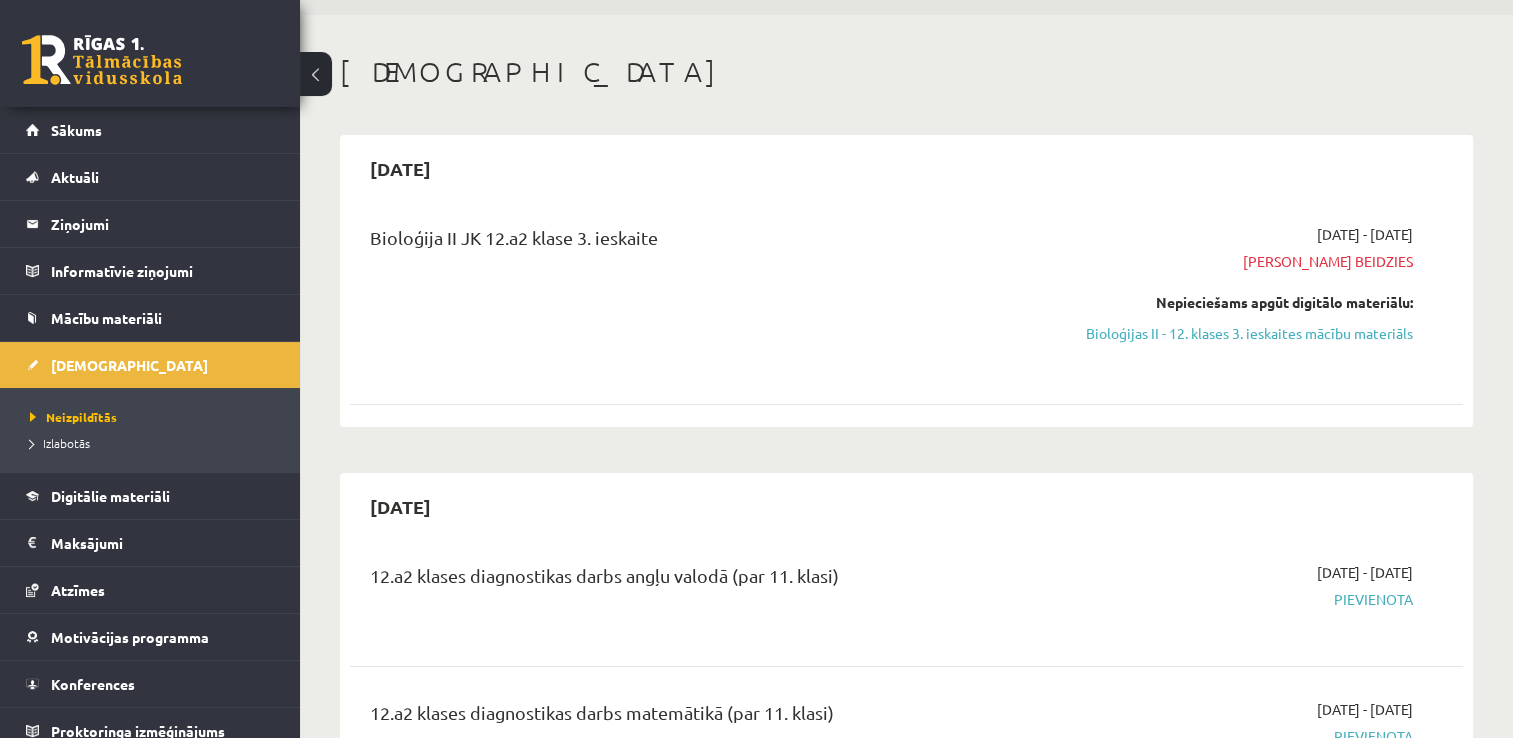 scroll, scrollTop: 92, scrollLeft: 0, axis: vertical 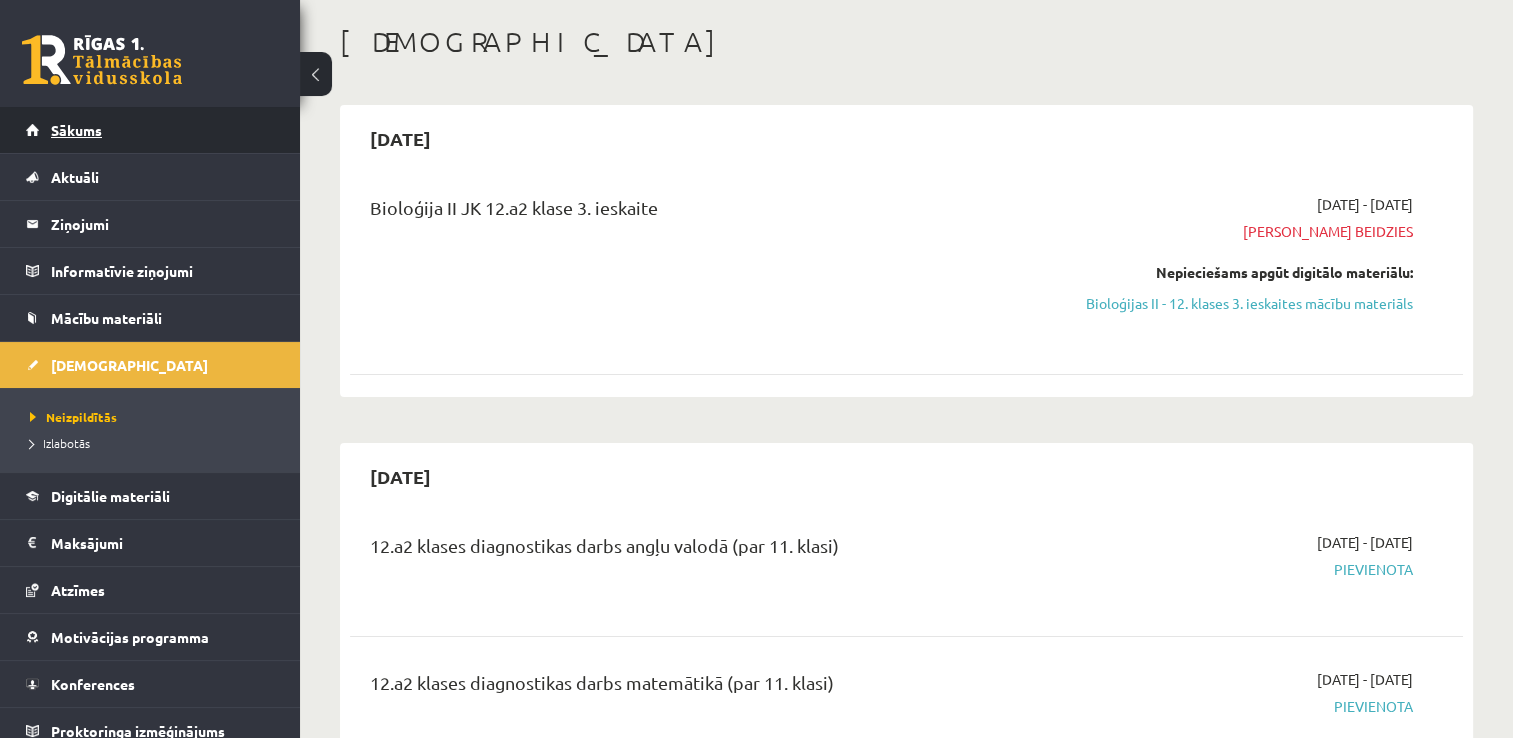 click on "Sākums" at bounding box center (150, 130) 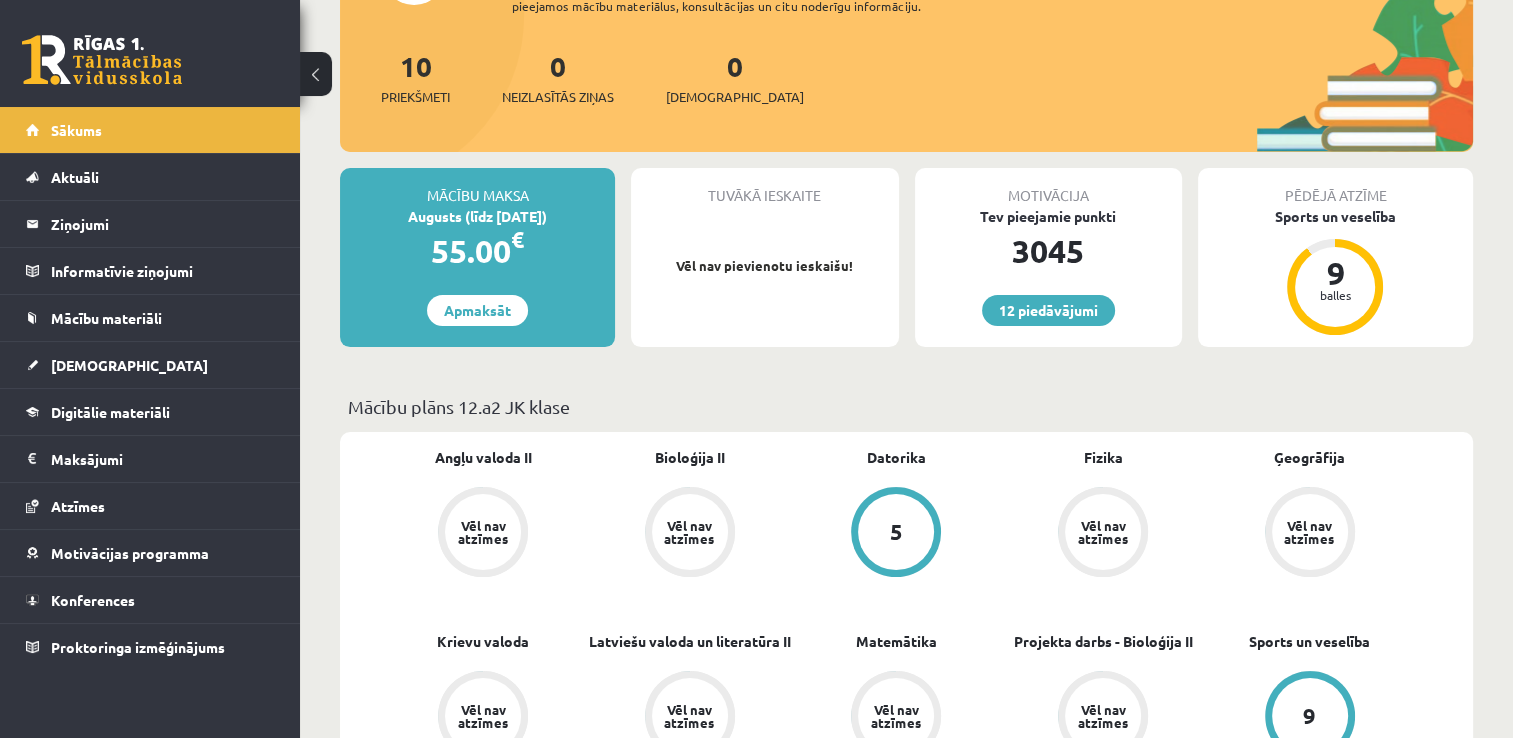 scroll, scrollTop: 0, scrollLeft: 0, axis: both 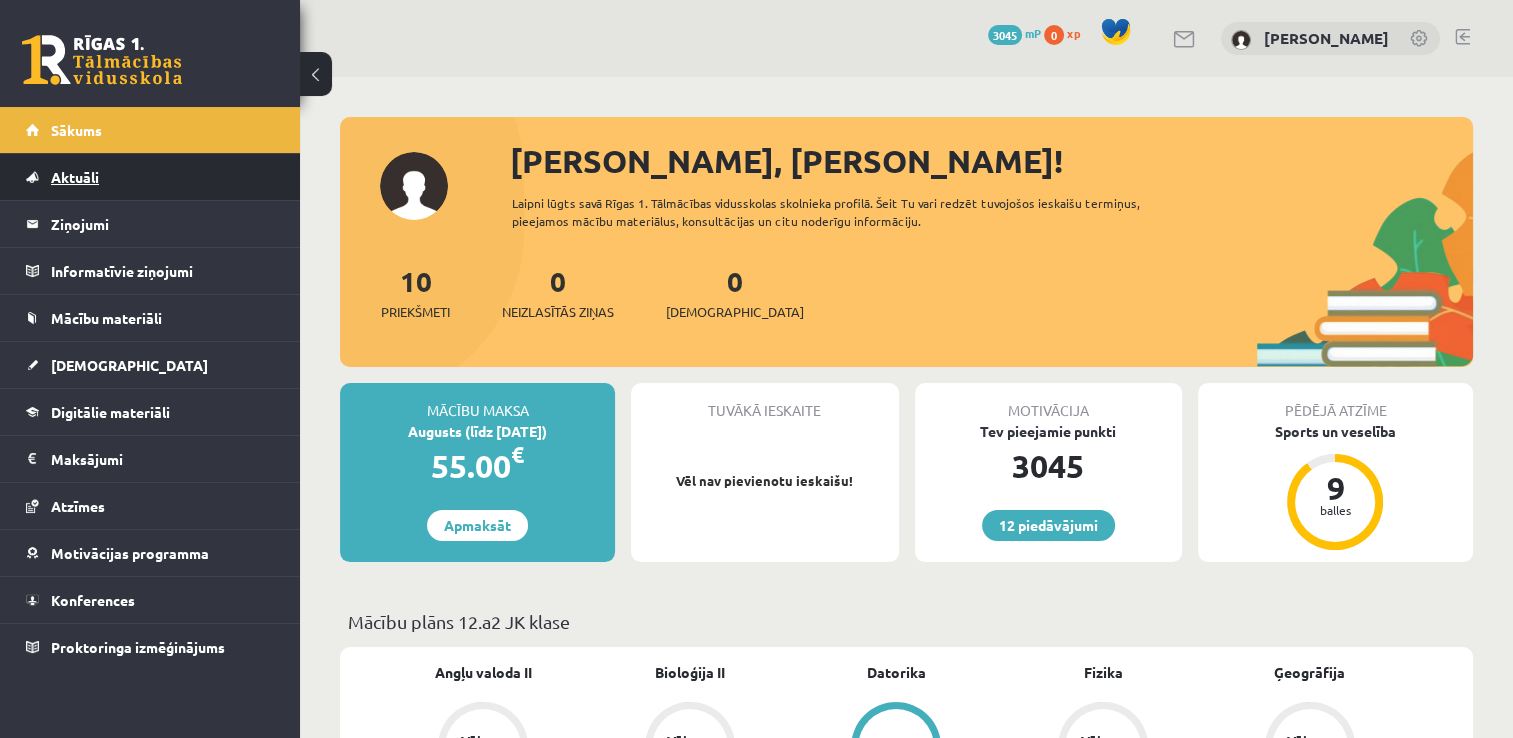 click on "Aktuāli" at bounding box center [150, 177] 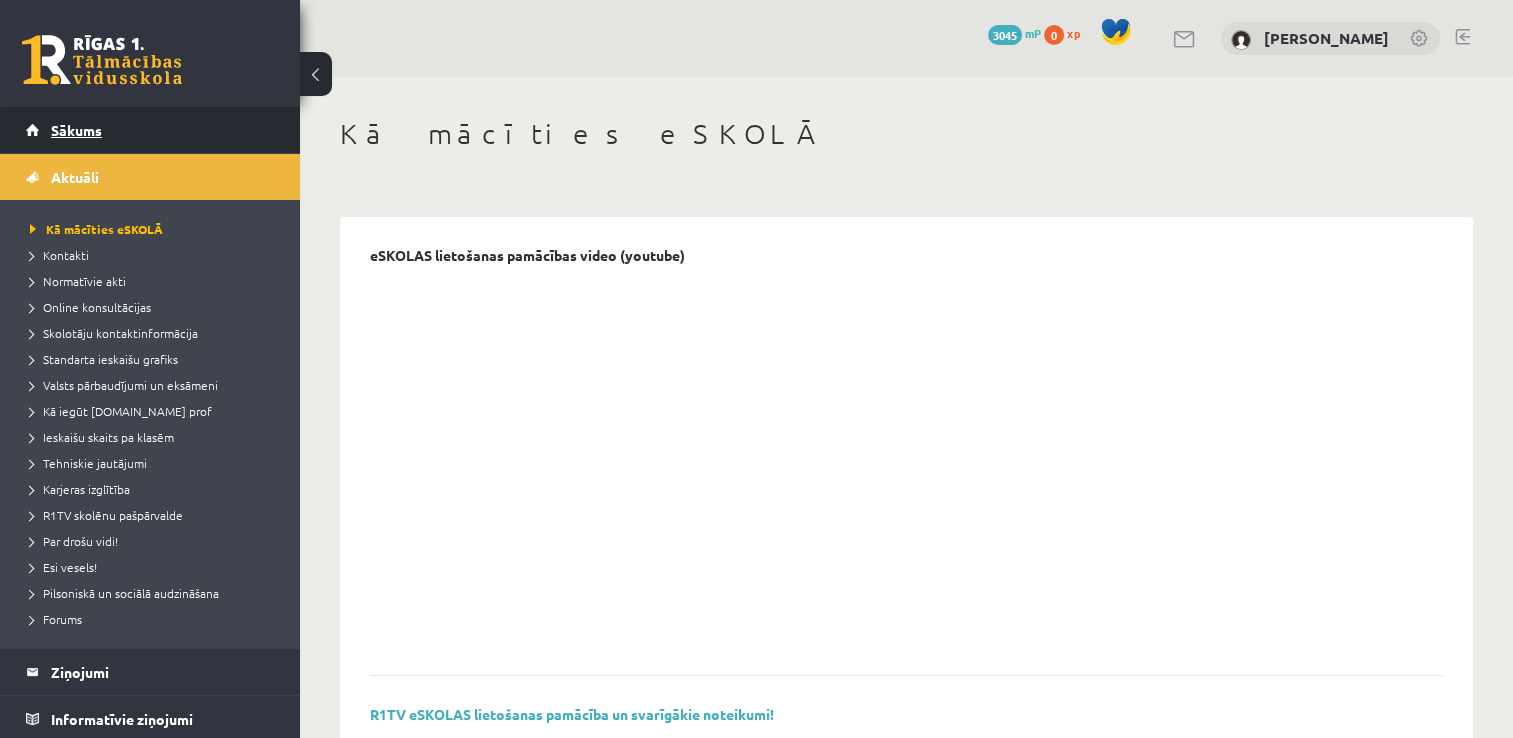 click on "Sākums" at bounding box center [150, 130] 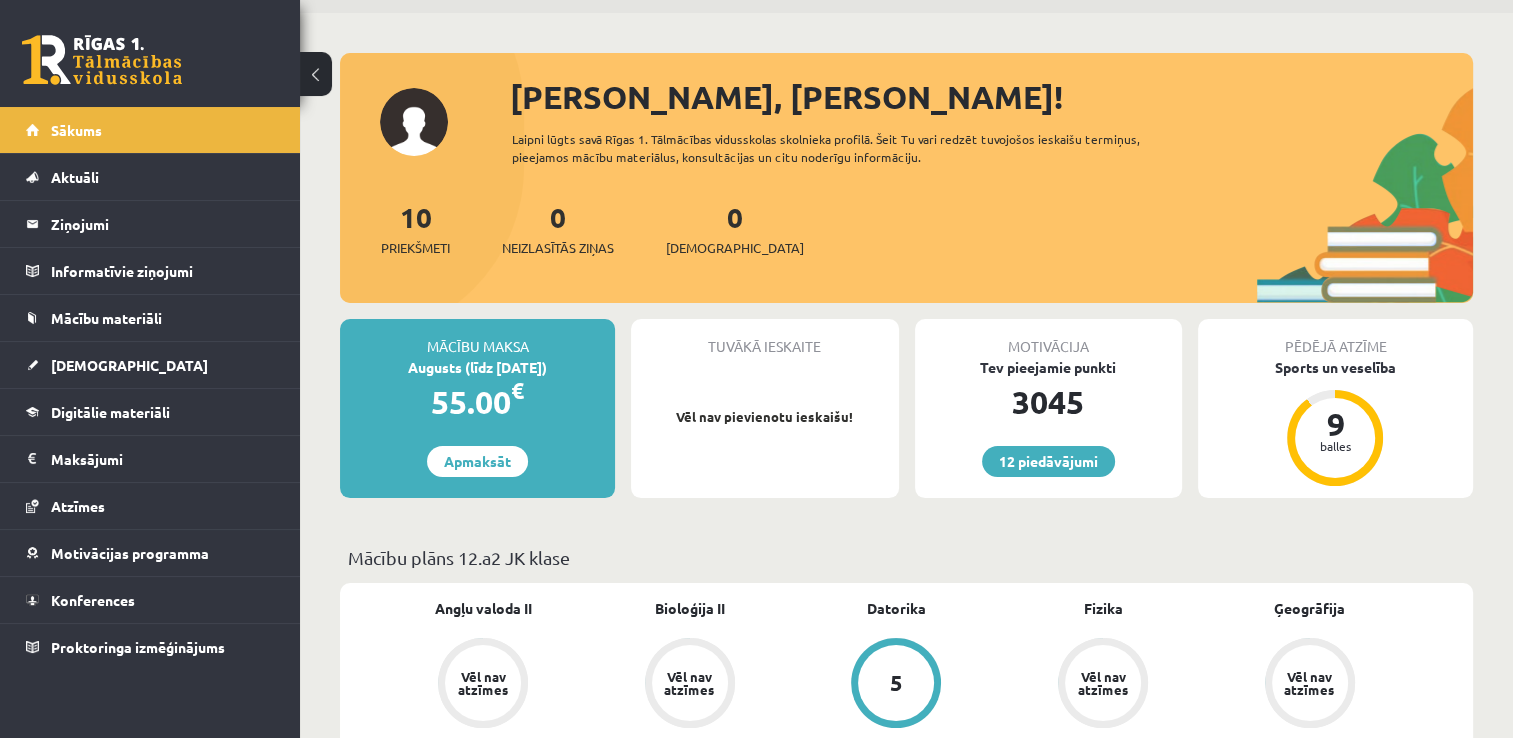 scroll, scrollTop: 0, scrollLeft: 0, axis: both 